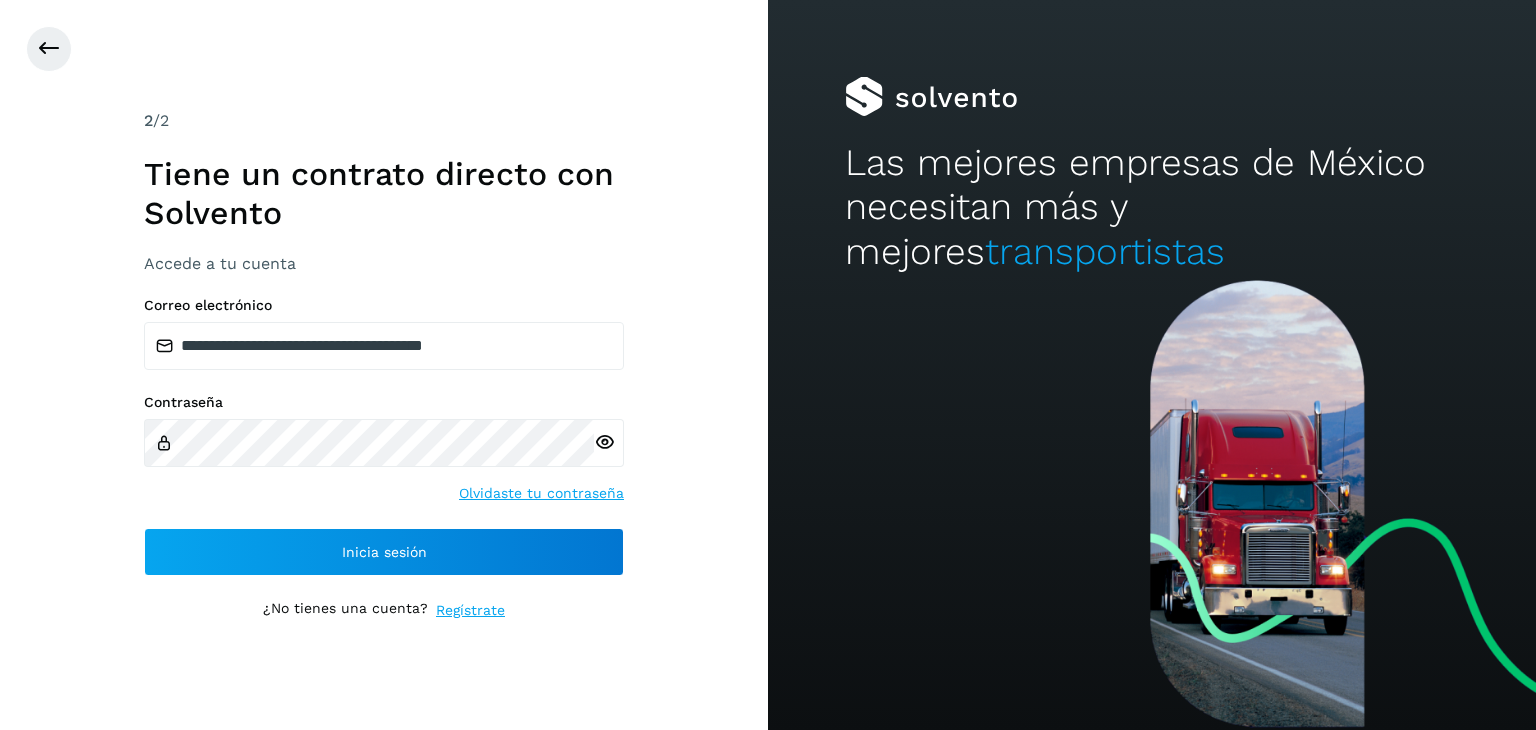 scroll, scrollTop: 0, scrollLeft: 0, axis: both 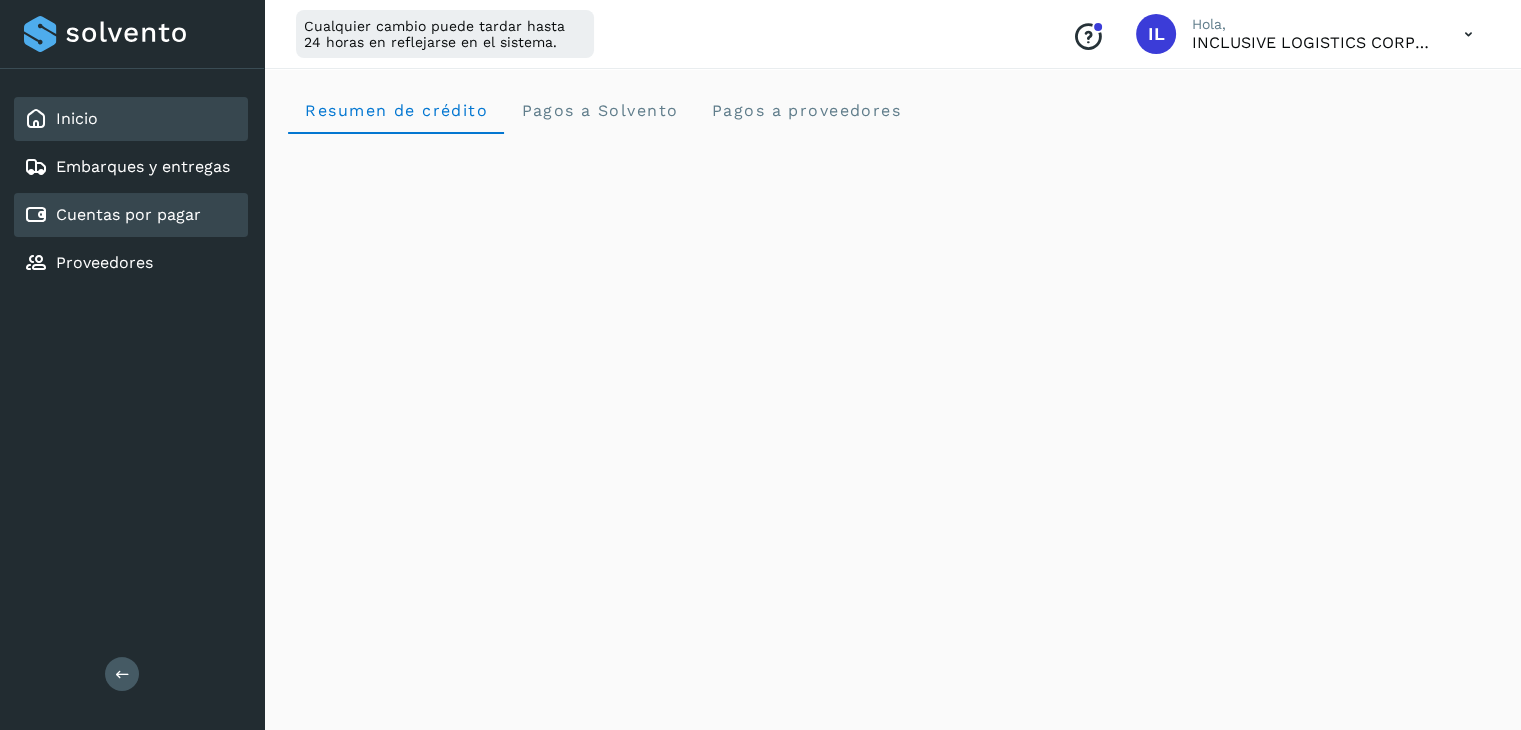 click on "Cuentas por pagar" at bounding box center (128, 214) 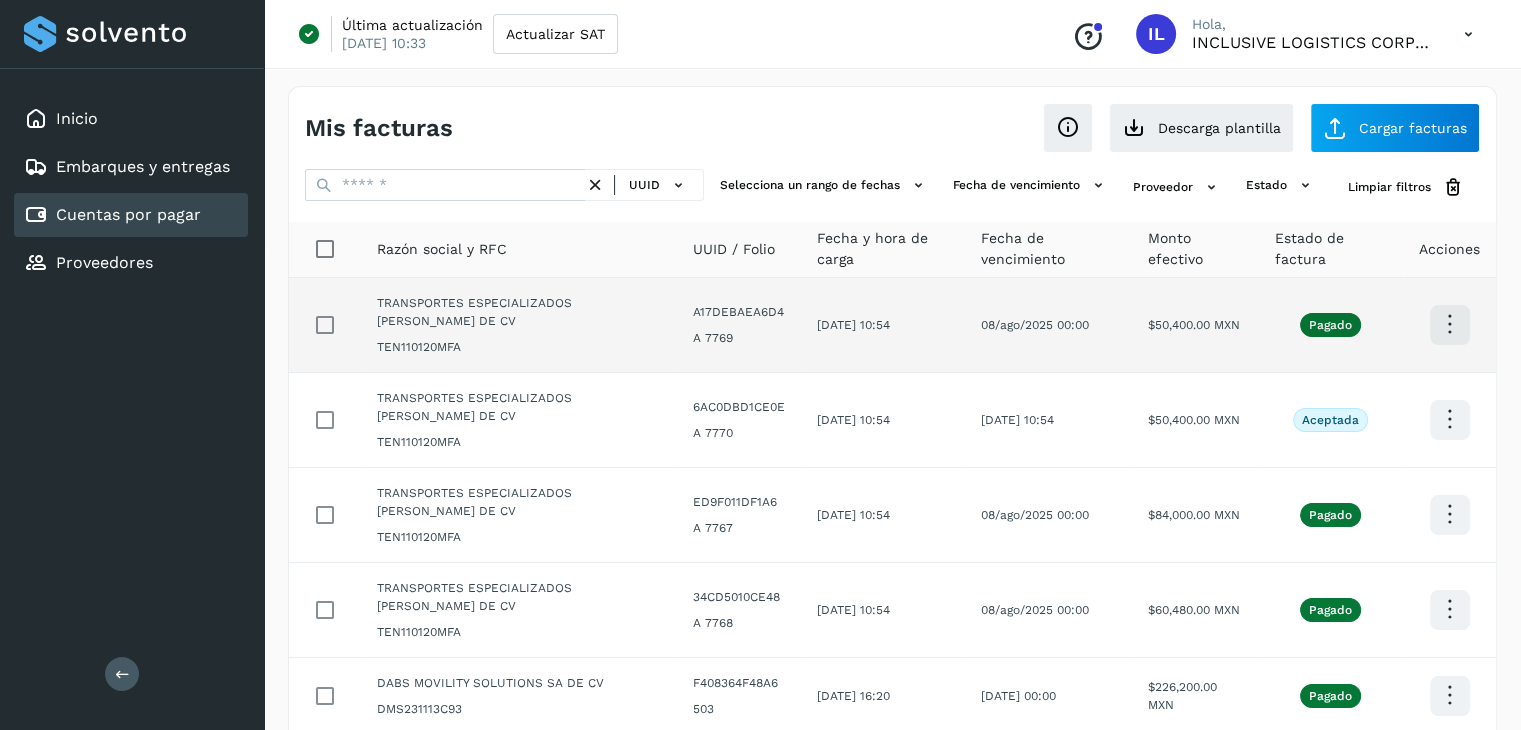 click at bounding box center [1449, 324] 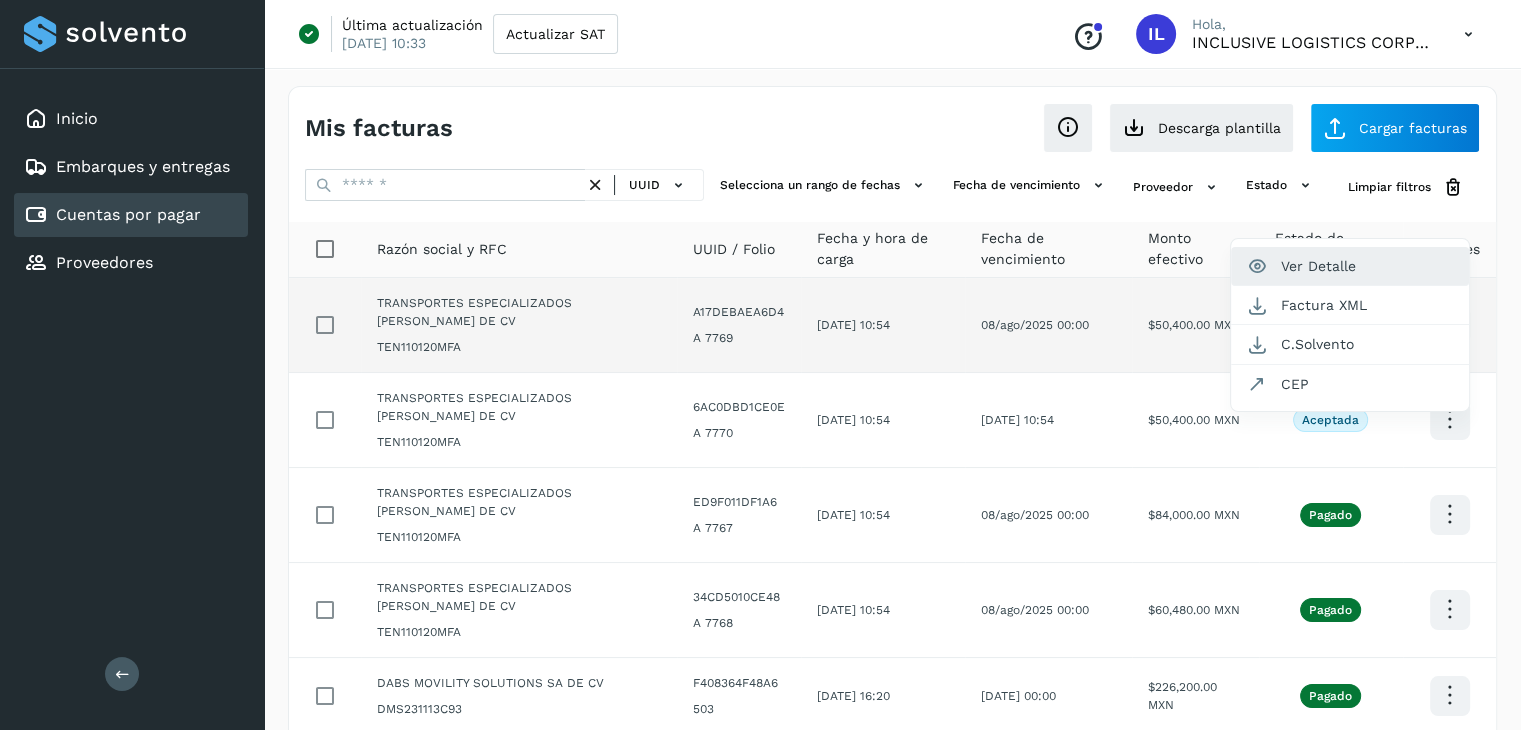 click on "Ver Detalle" 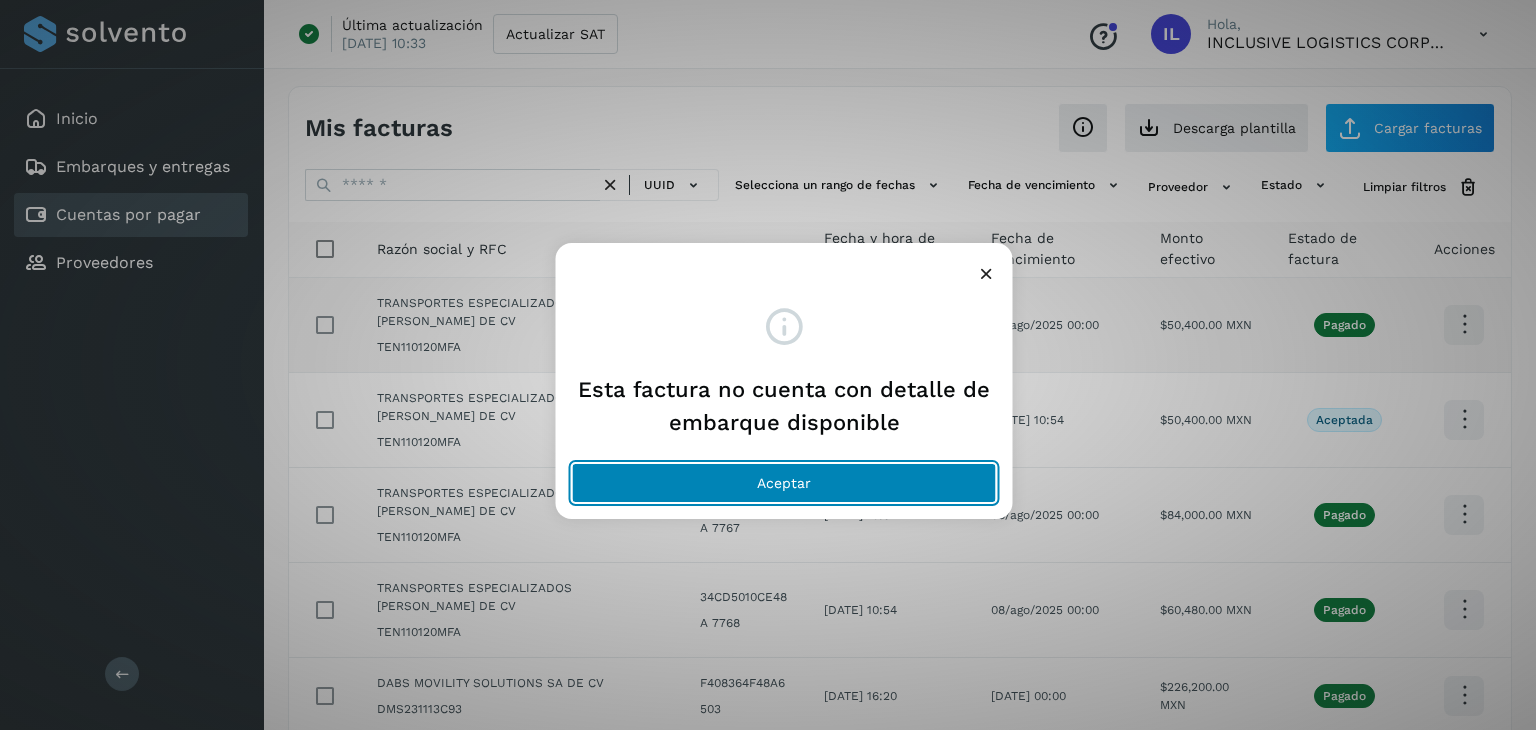click on "Aceptar" at bounding box center [784, 483] 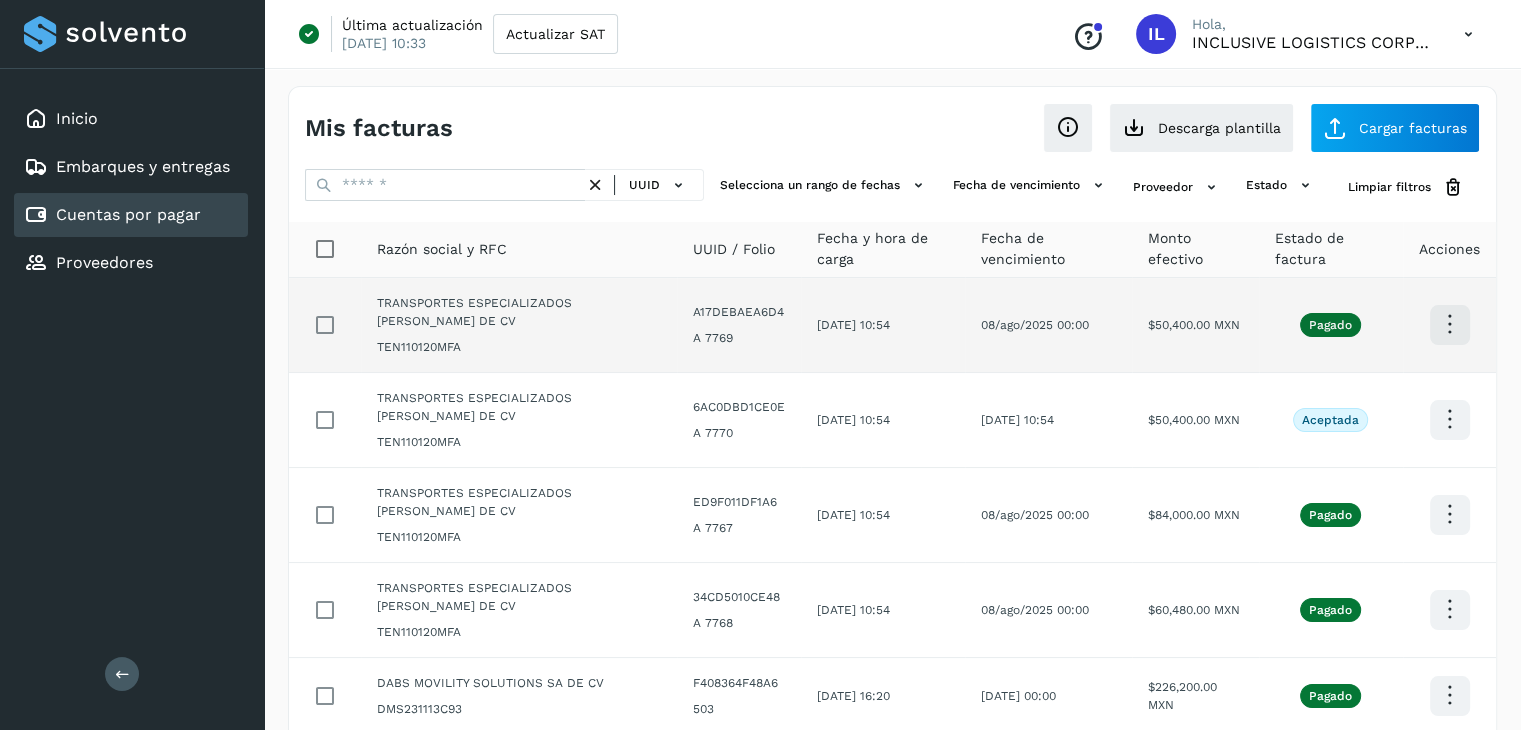 click at bounding box center (1449, 324) 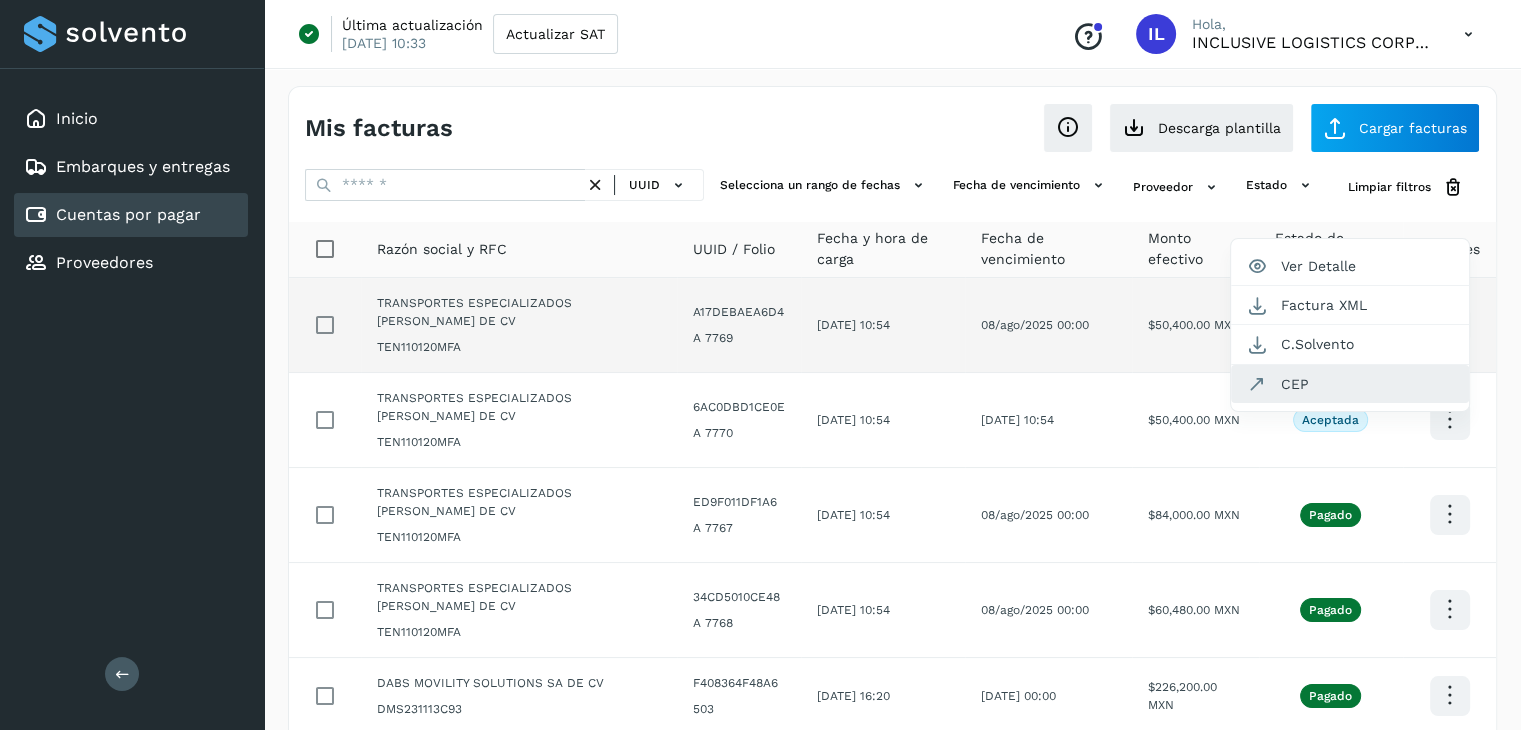 click on "CEP" 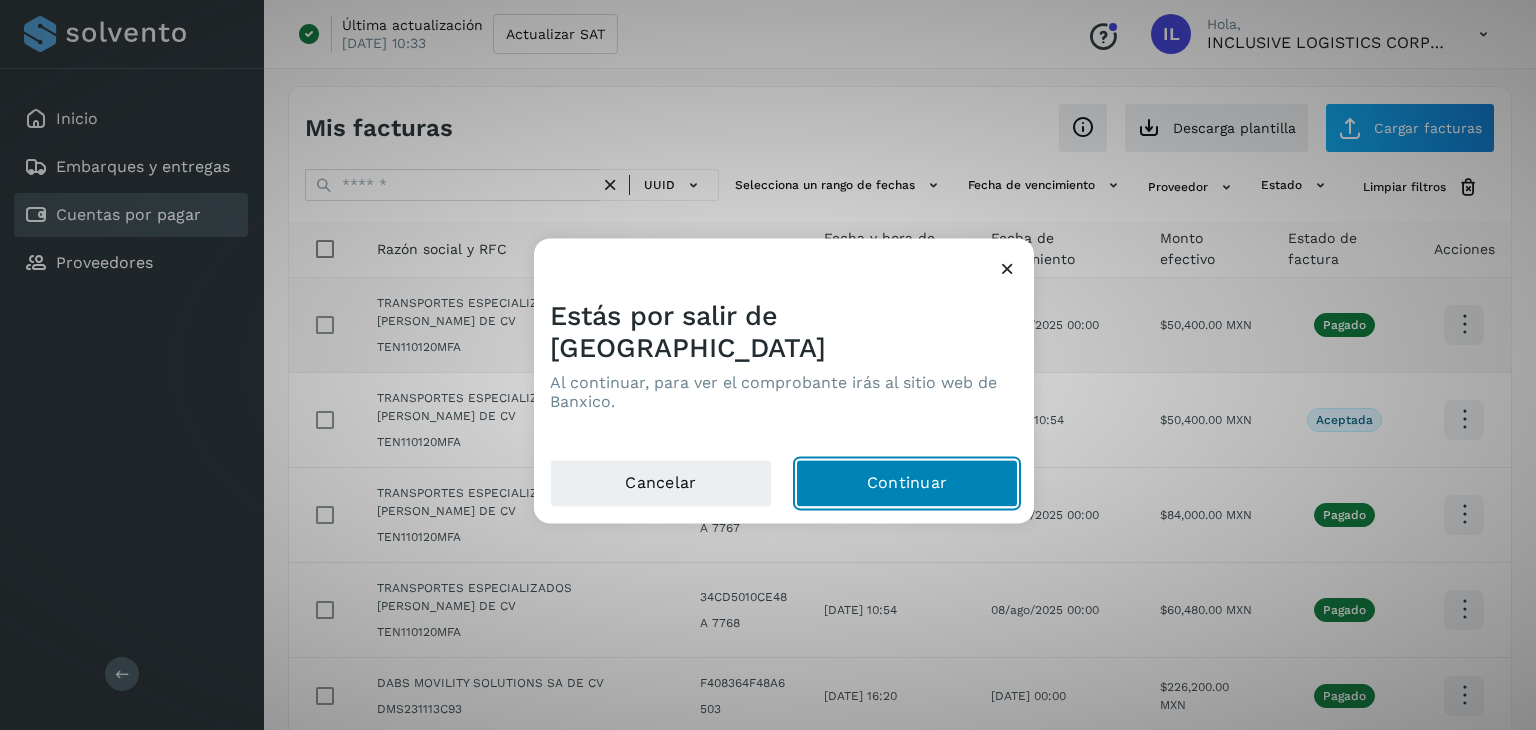 click on "Continuar" 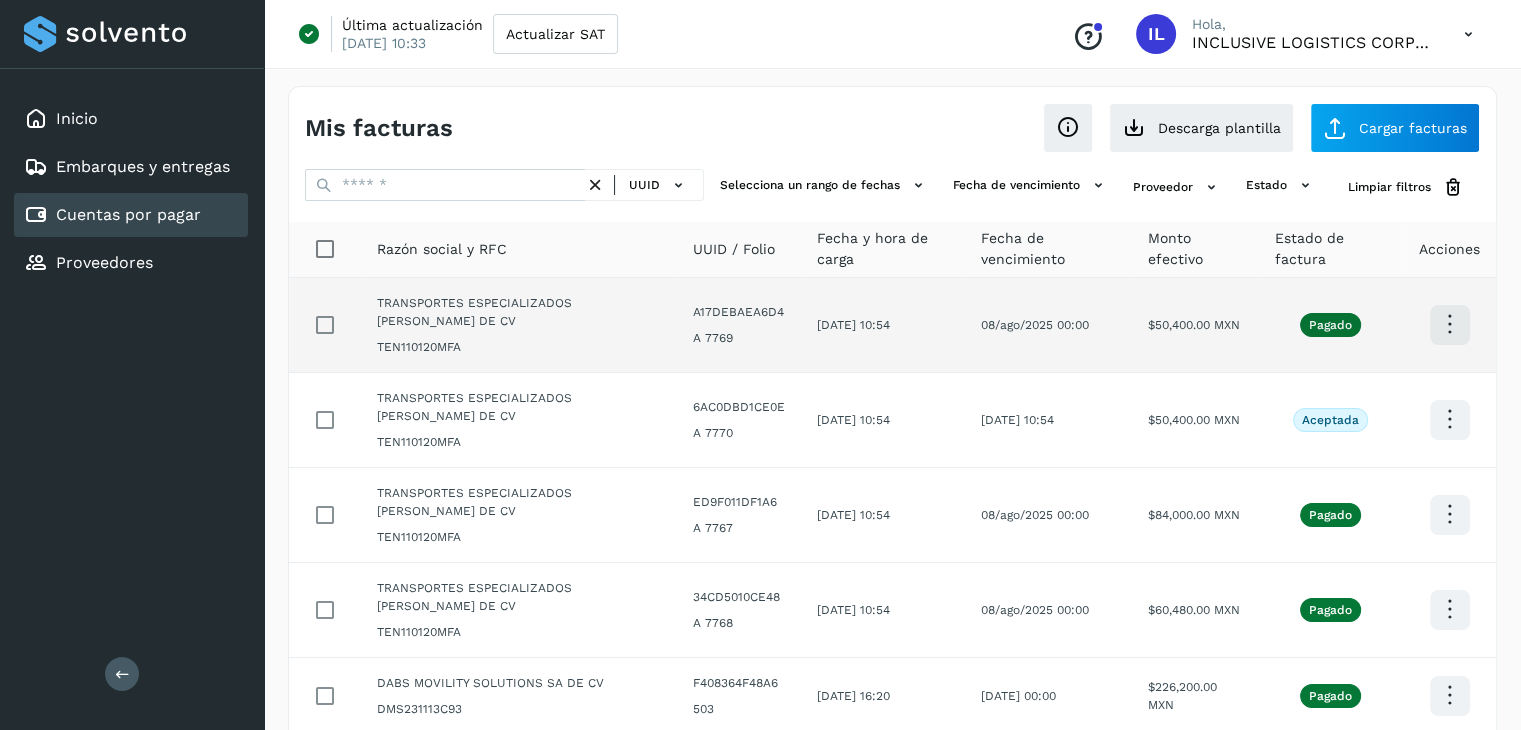 click at bounding box center (1449, 324) 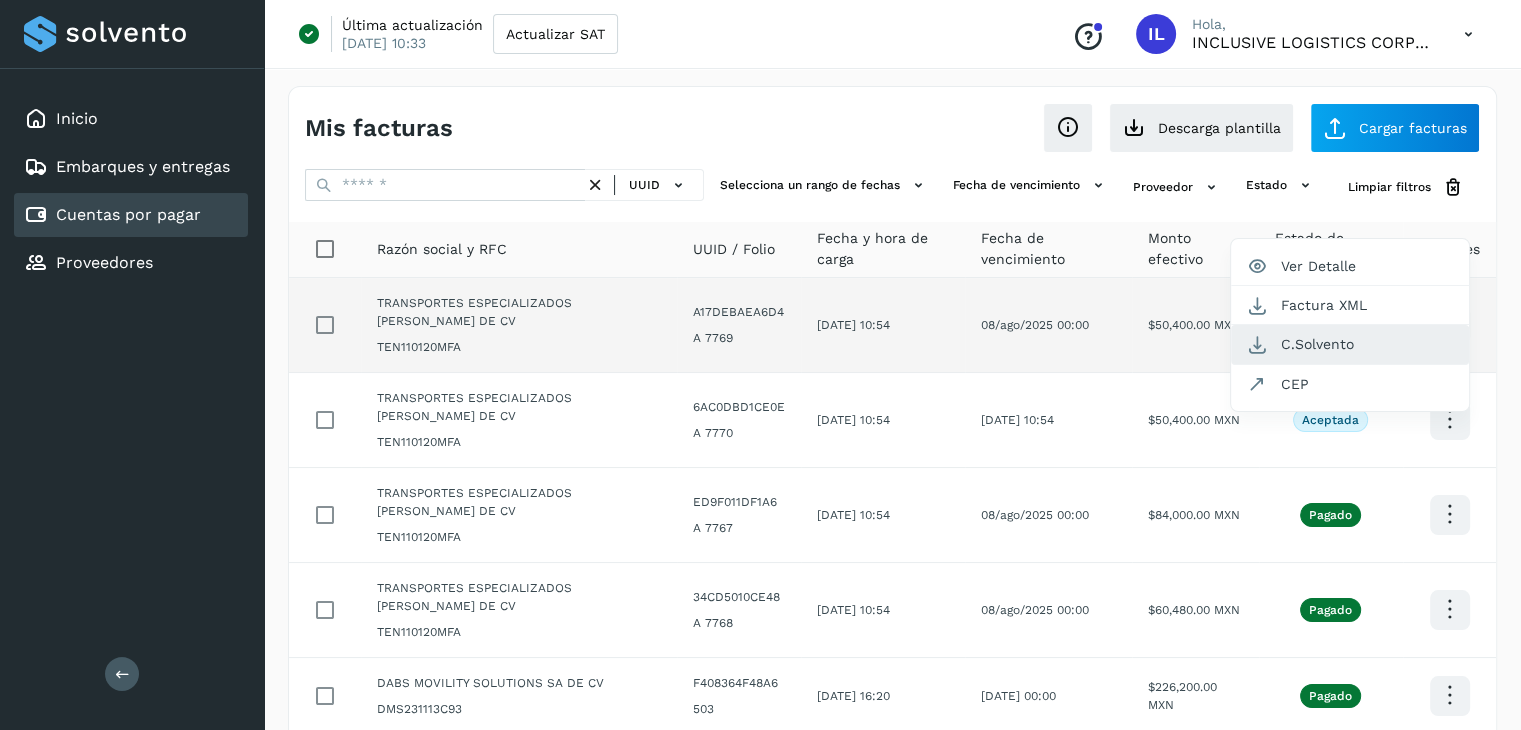 click on "C.Solvento" 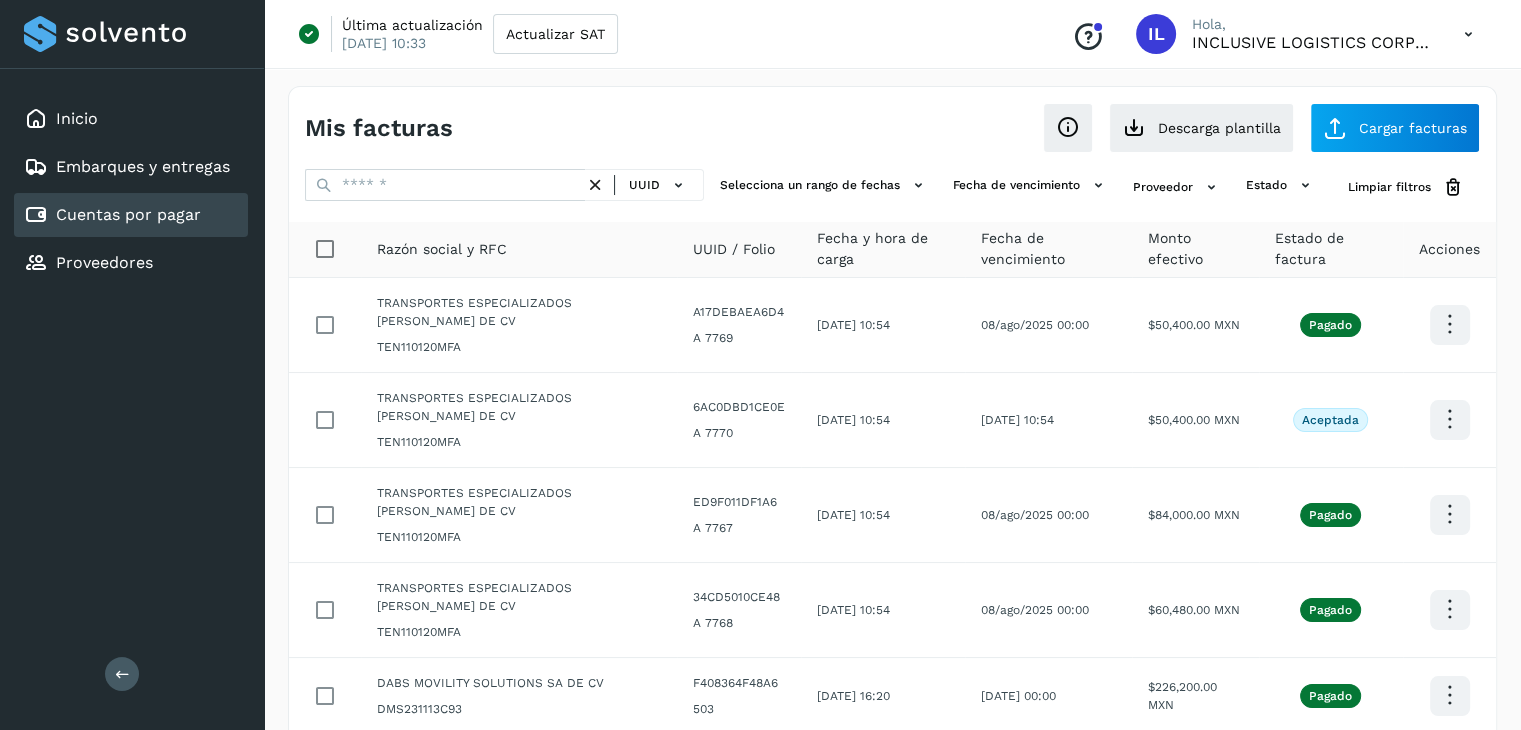 click at bounding box center [1468, 34] 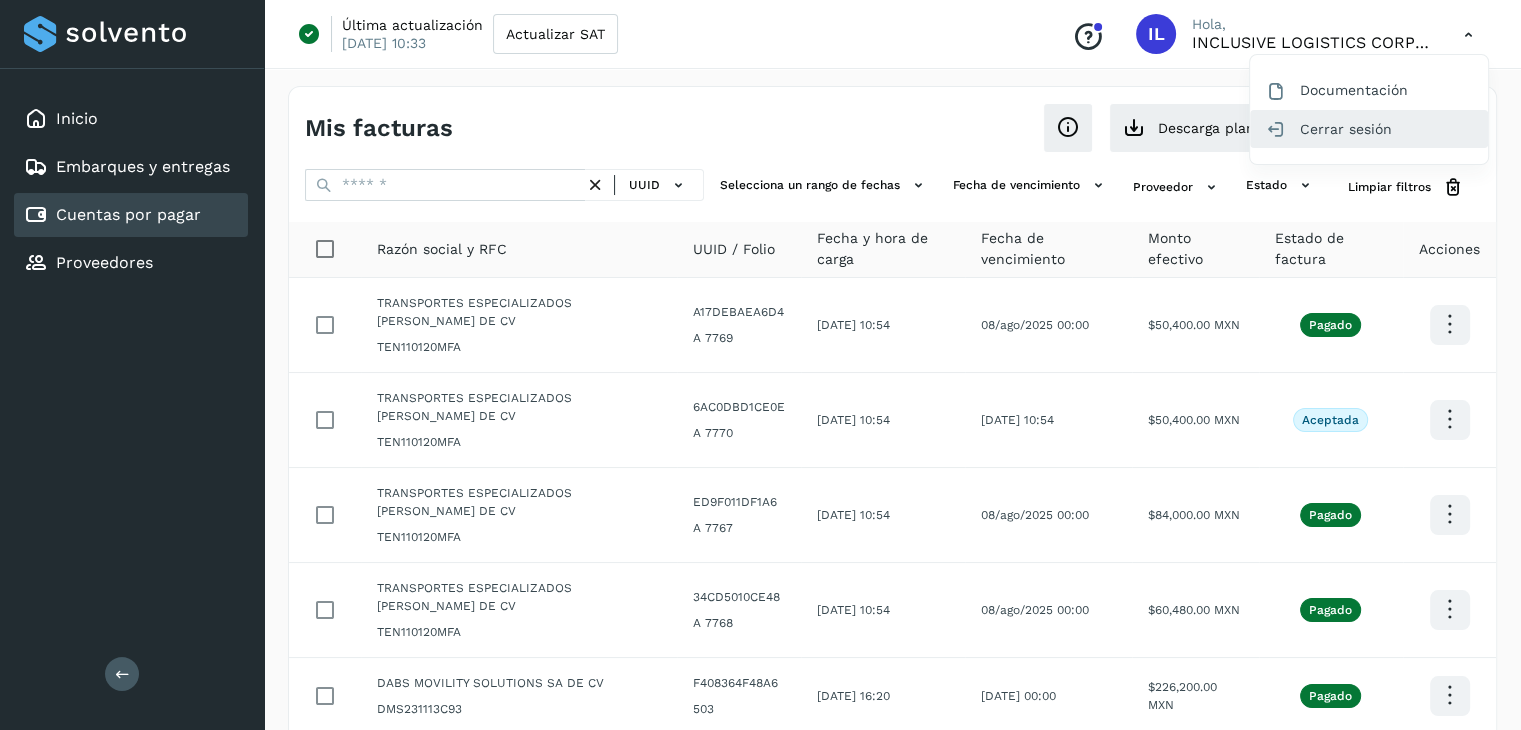 click on "Cerrar sesión" 